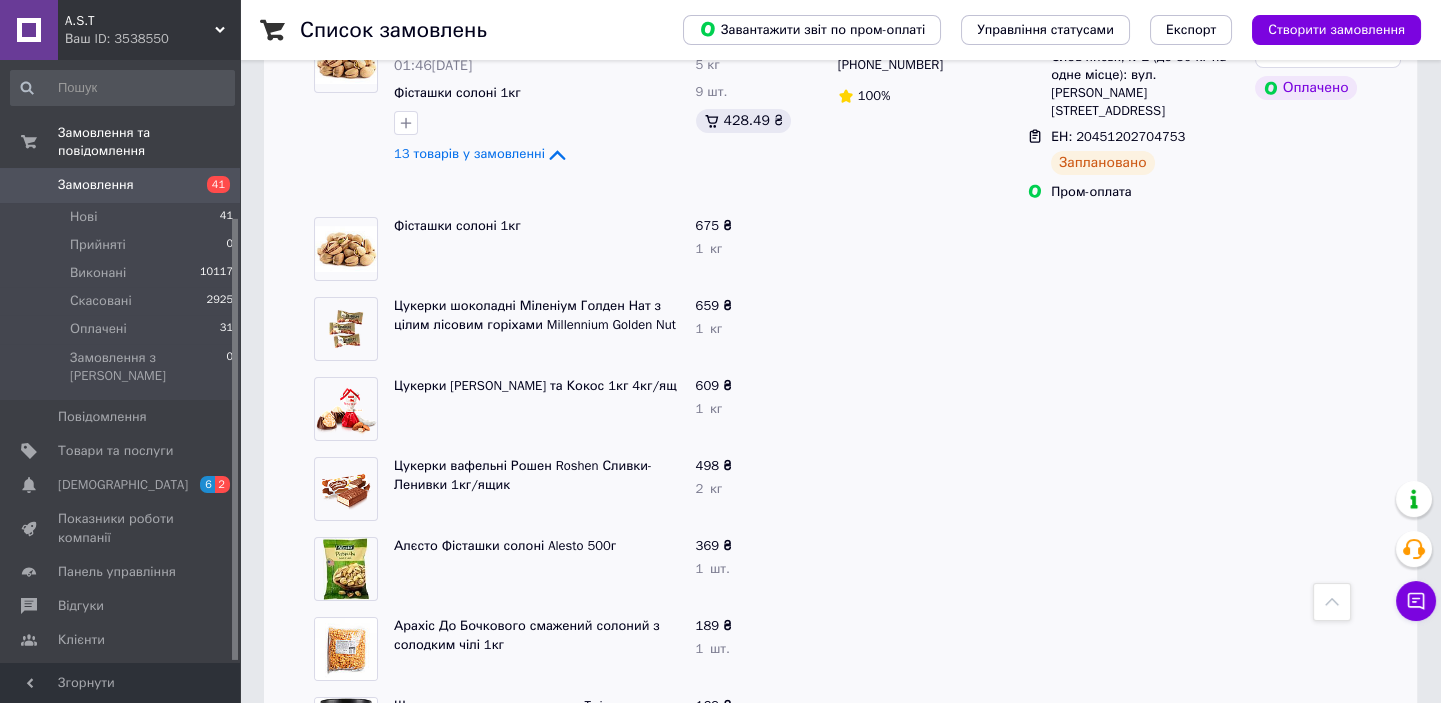 scroll, scrollTop: 705, scrollLeft: 0, axis: vertical 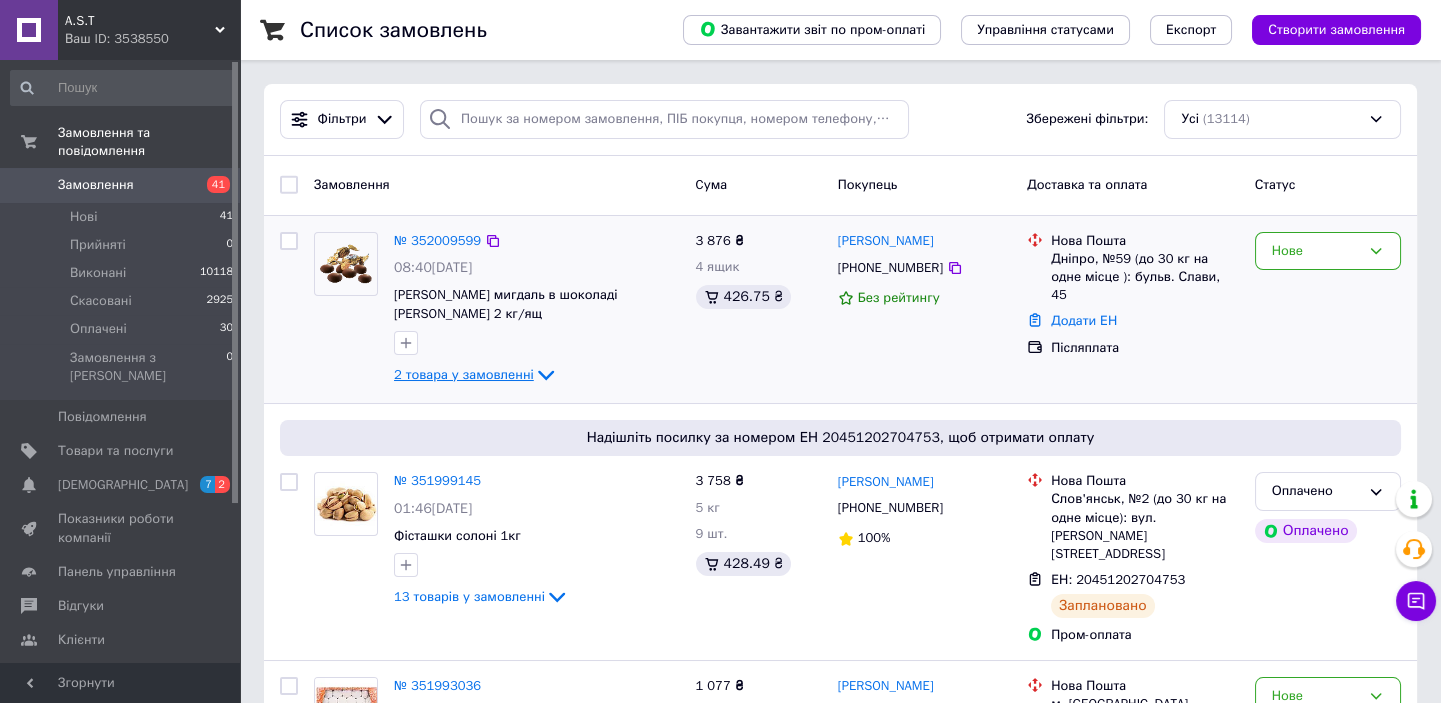 click 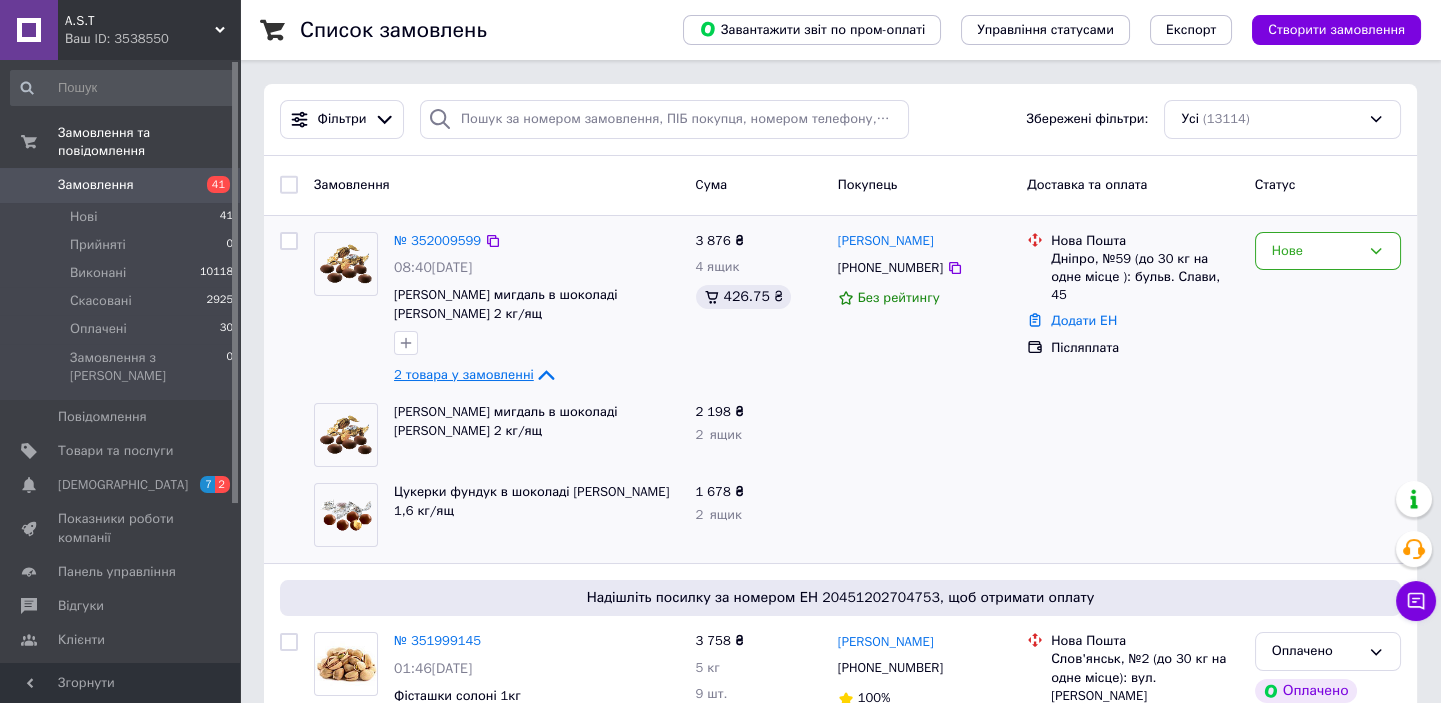click 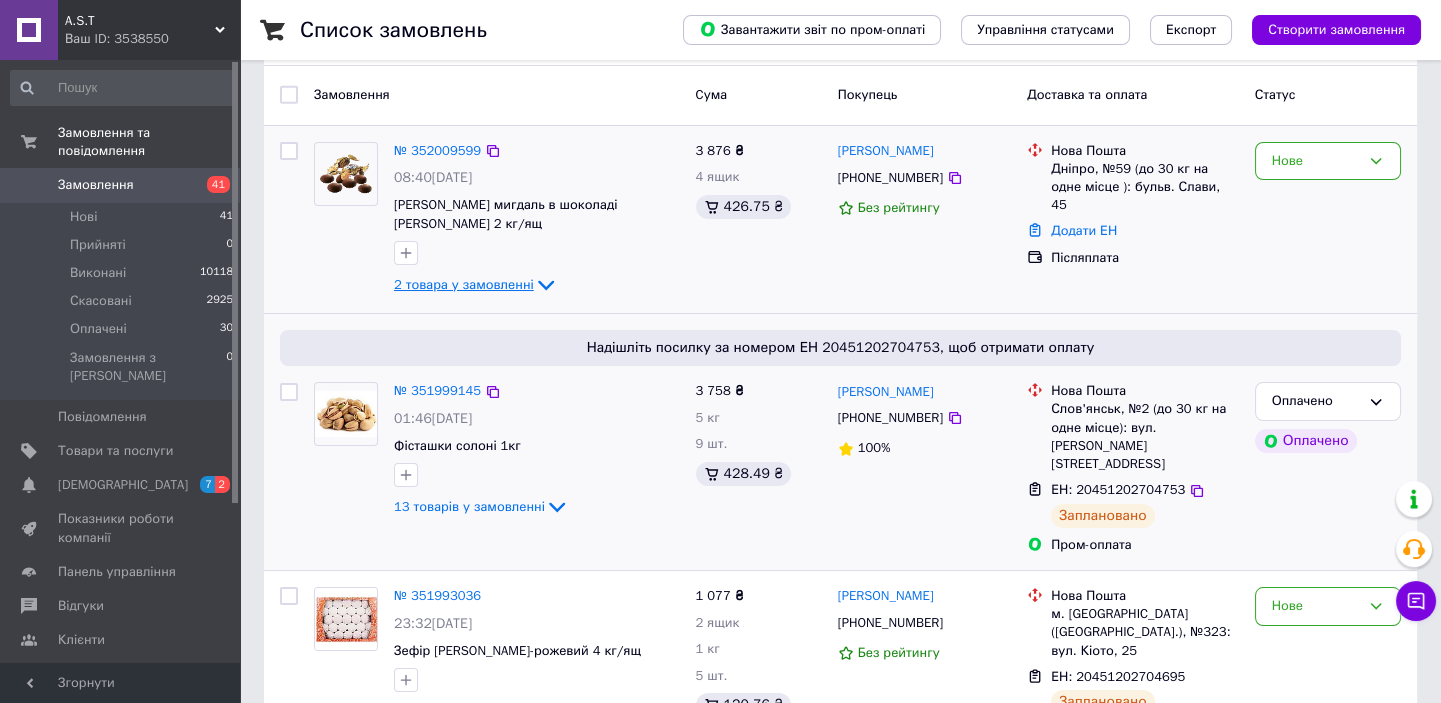 scroll, scrollTop: 0, scrollLeft: 0, axis: both 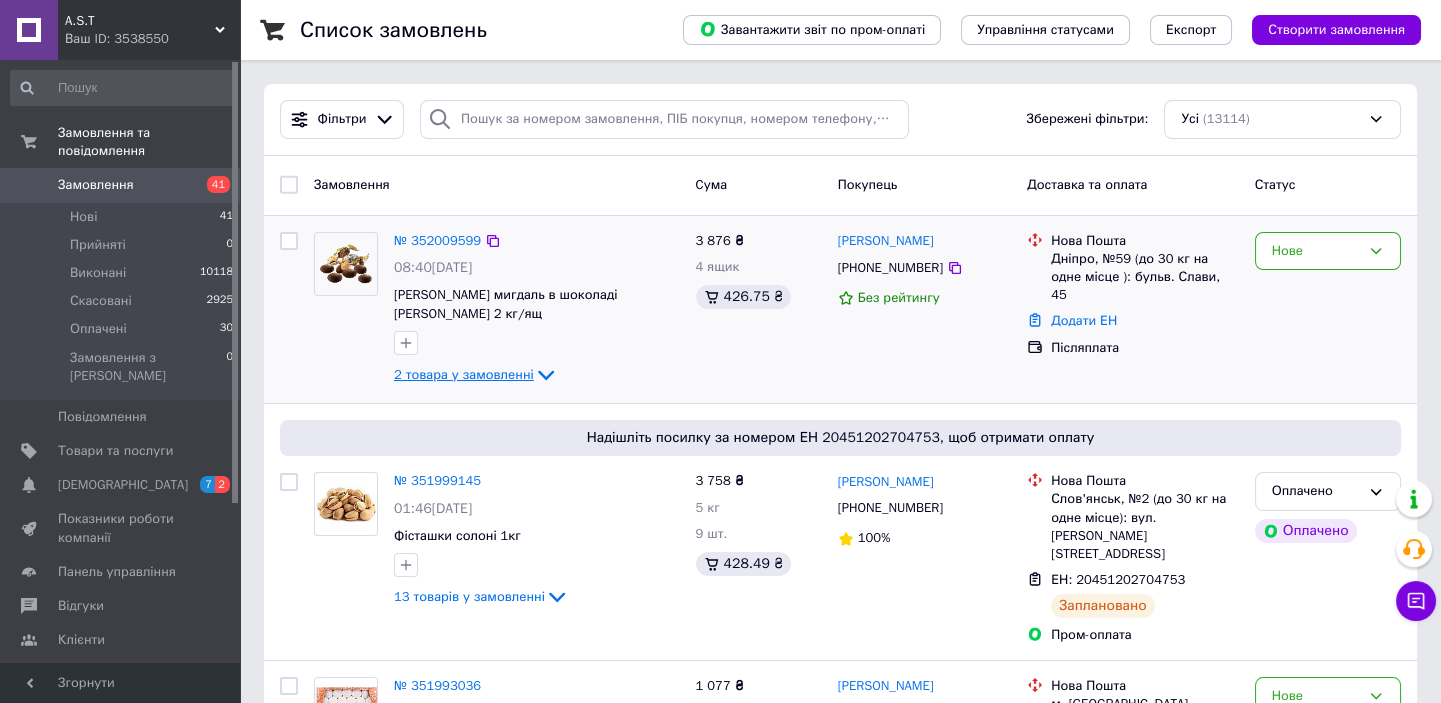 click 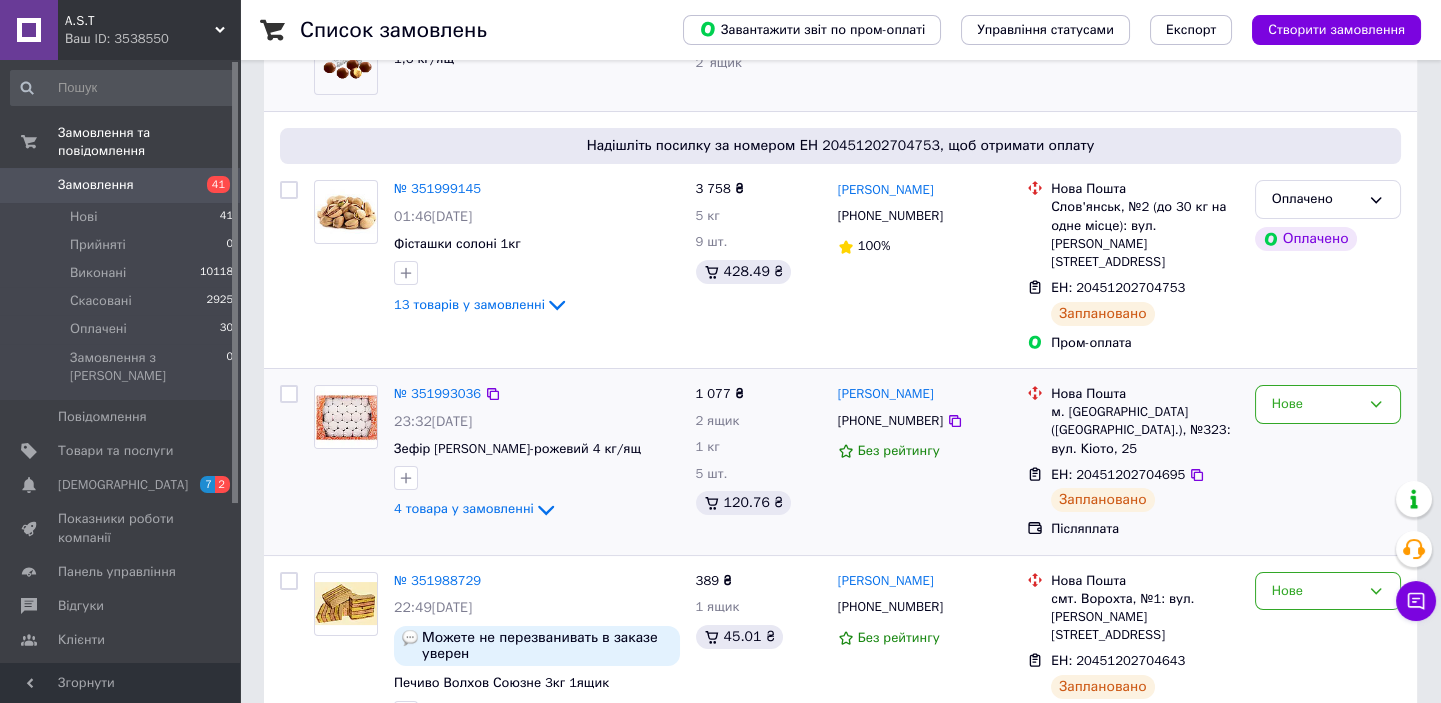 scroll, scrollTop: 454, scrollLeft: 0, axis: vertical 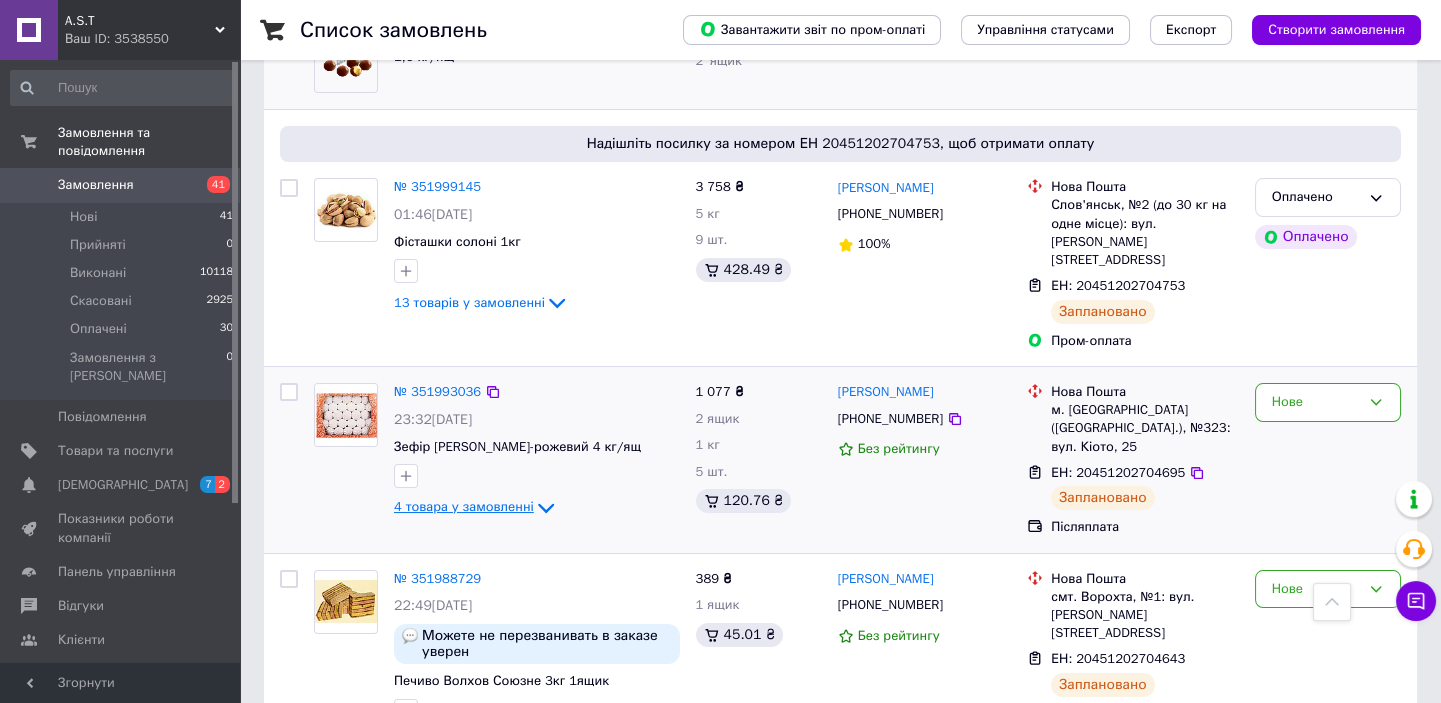 click 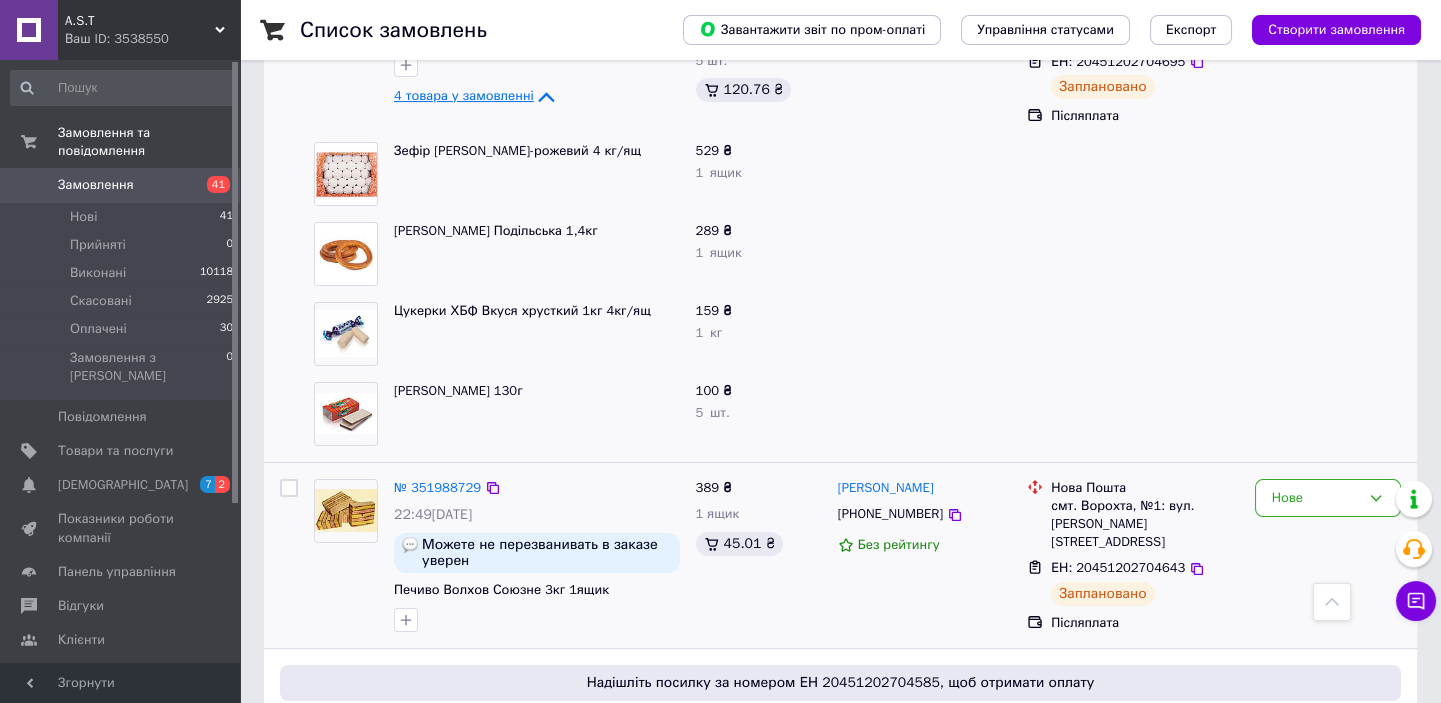 scroll, scrollTop: 636, scrollLeft: 0, axis: vertical 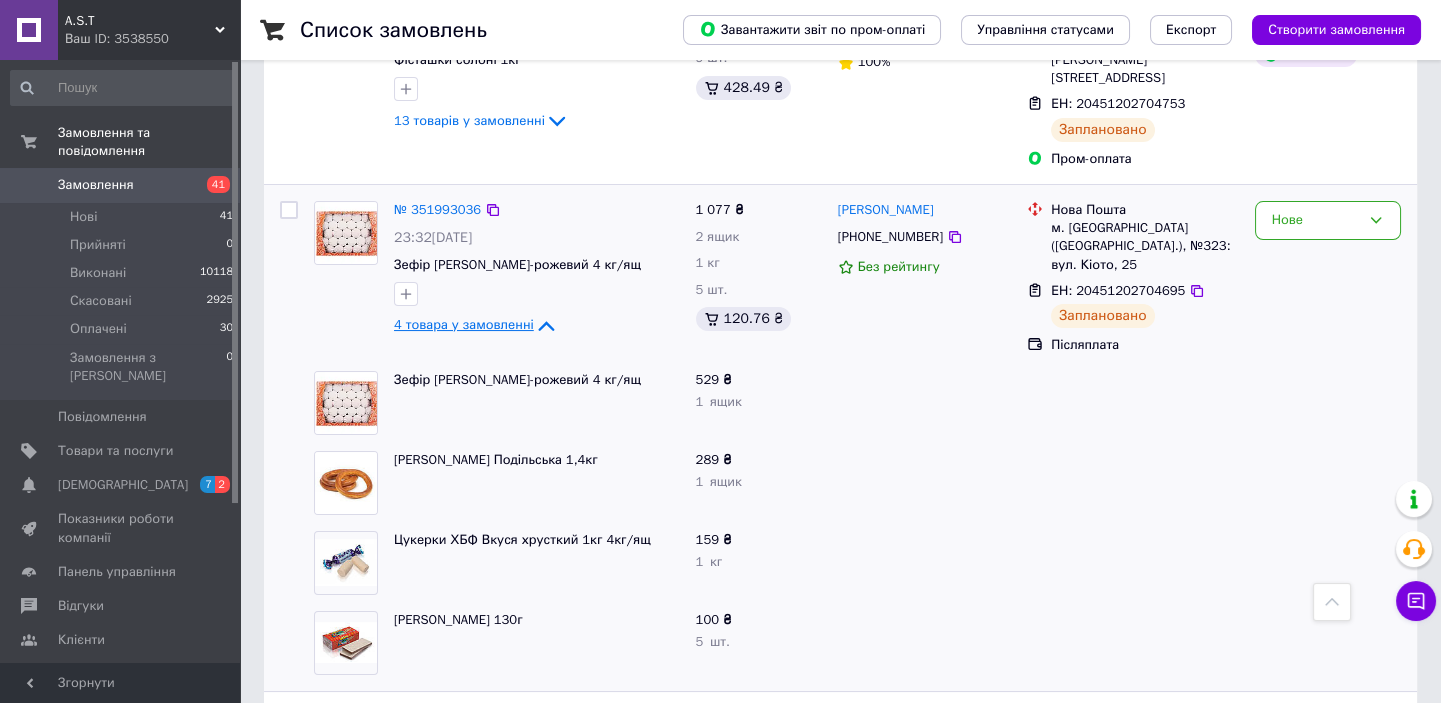 click 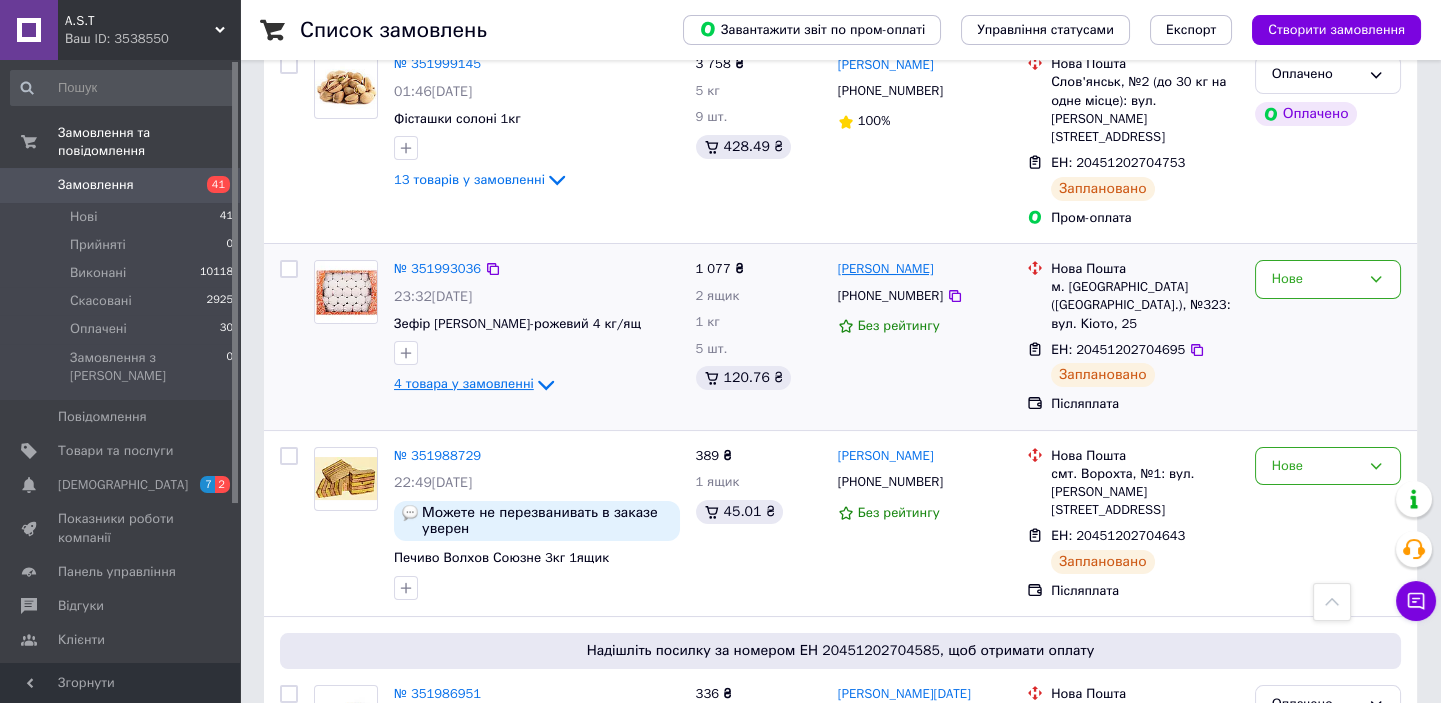 scroll, scrollTop: 545, scrollLeft: 0, axis: vertical 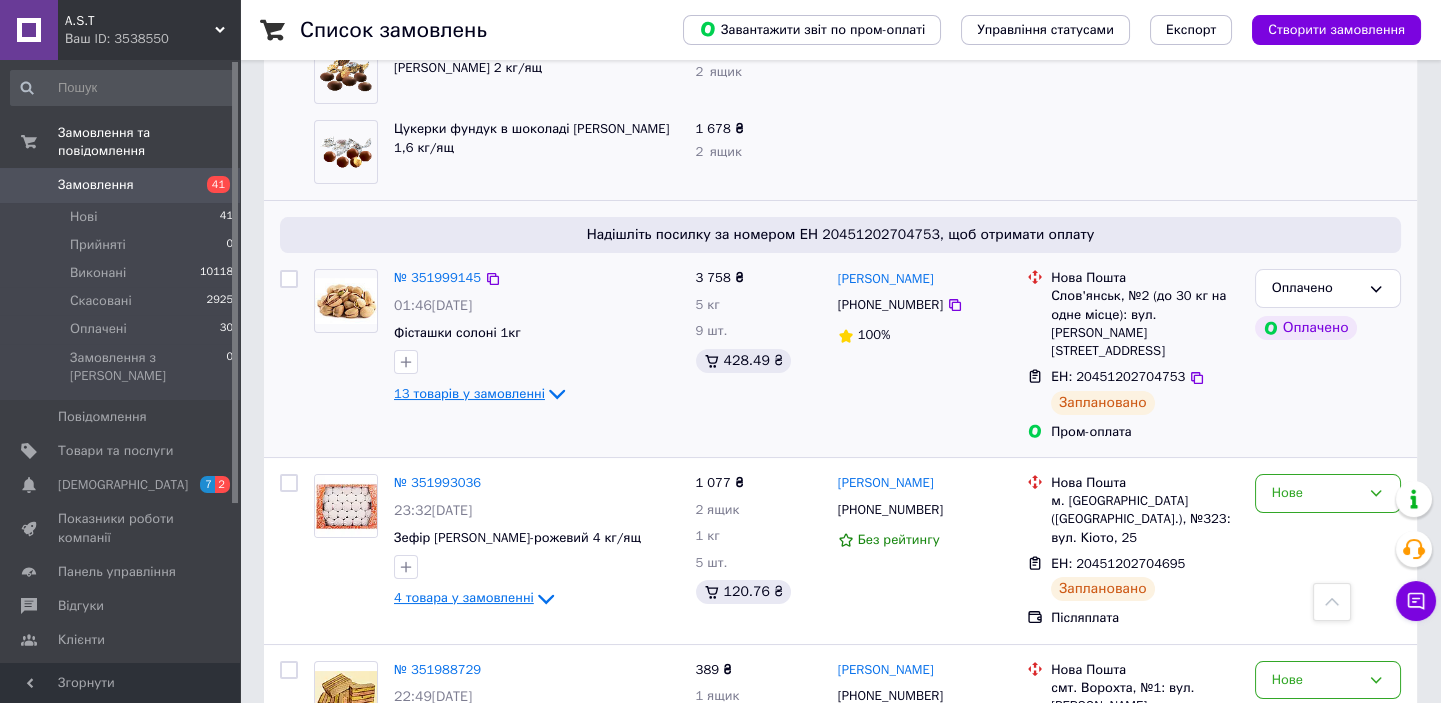click 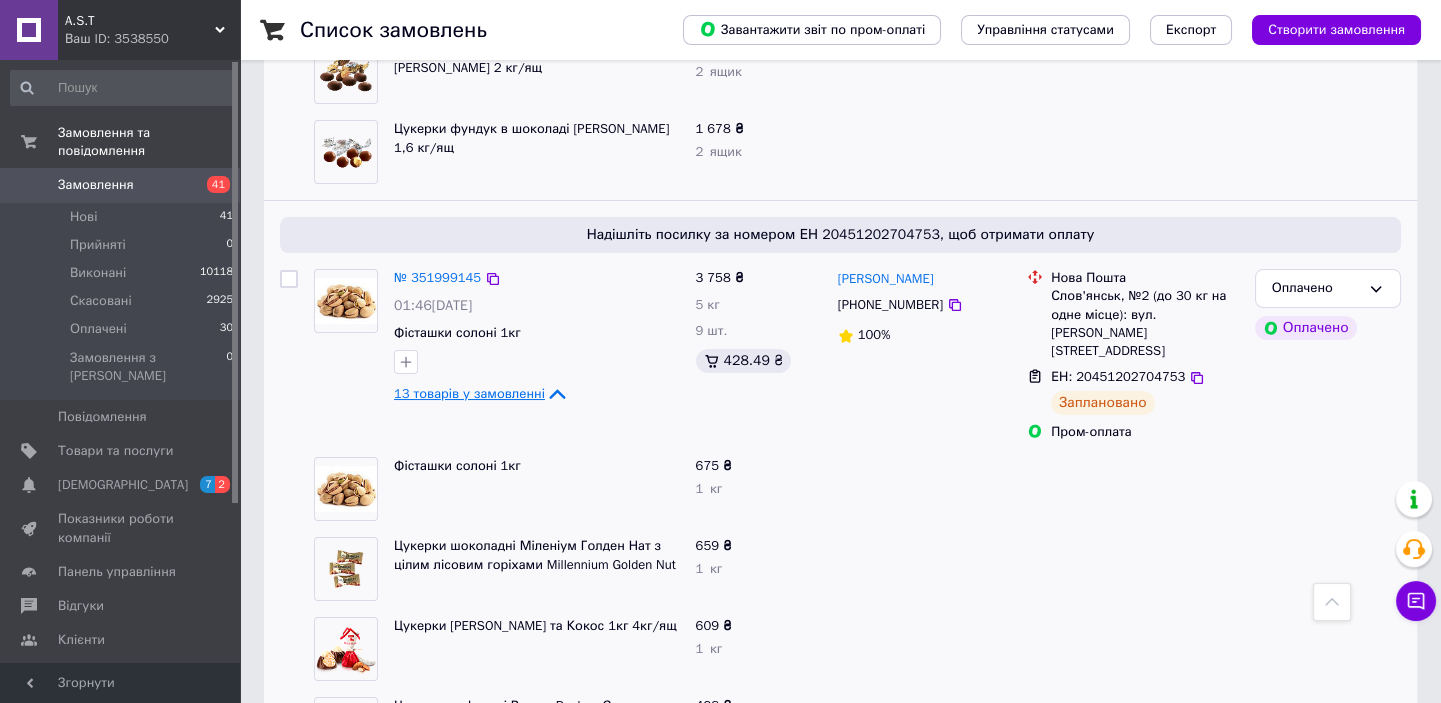 click 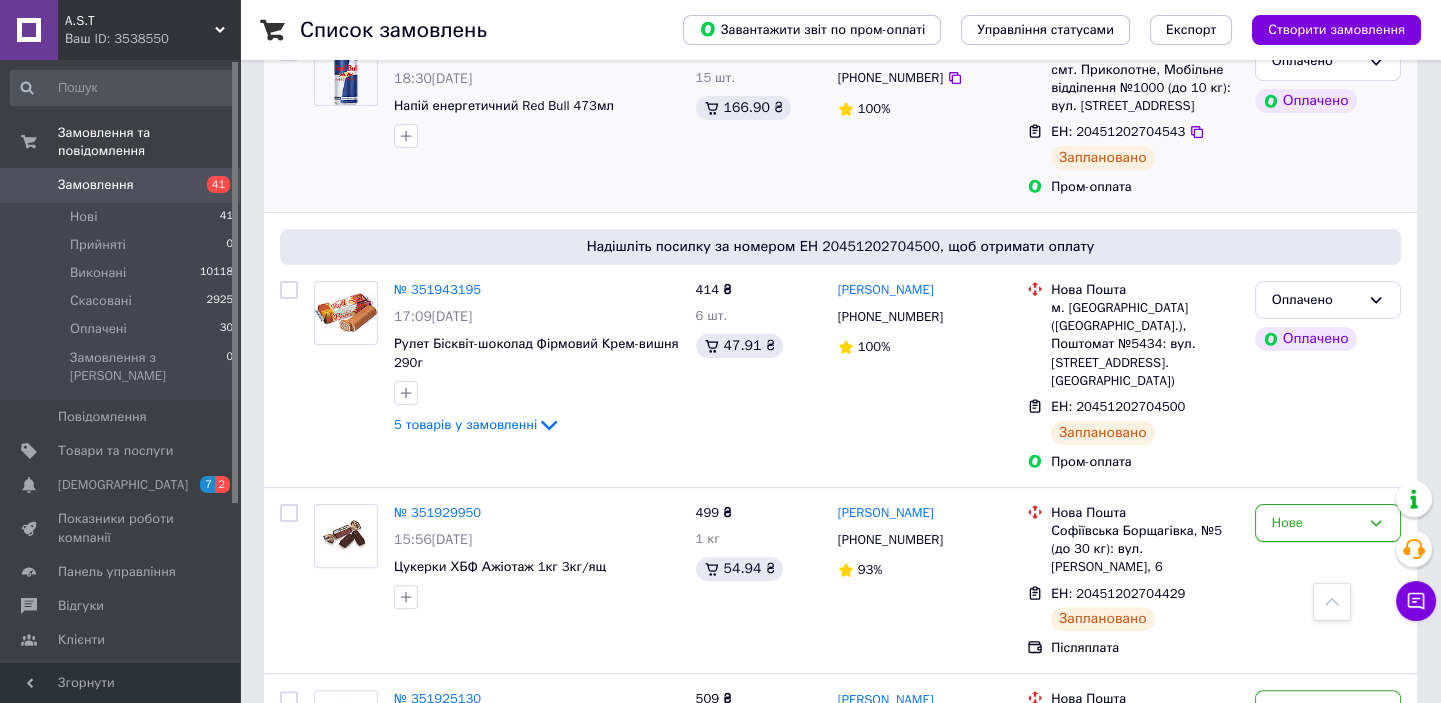 scroll, scrollTop: 1454, scrollLeft: 0, axis: vertical 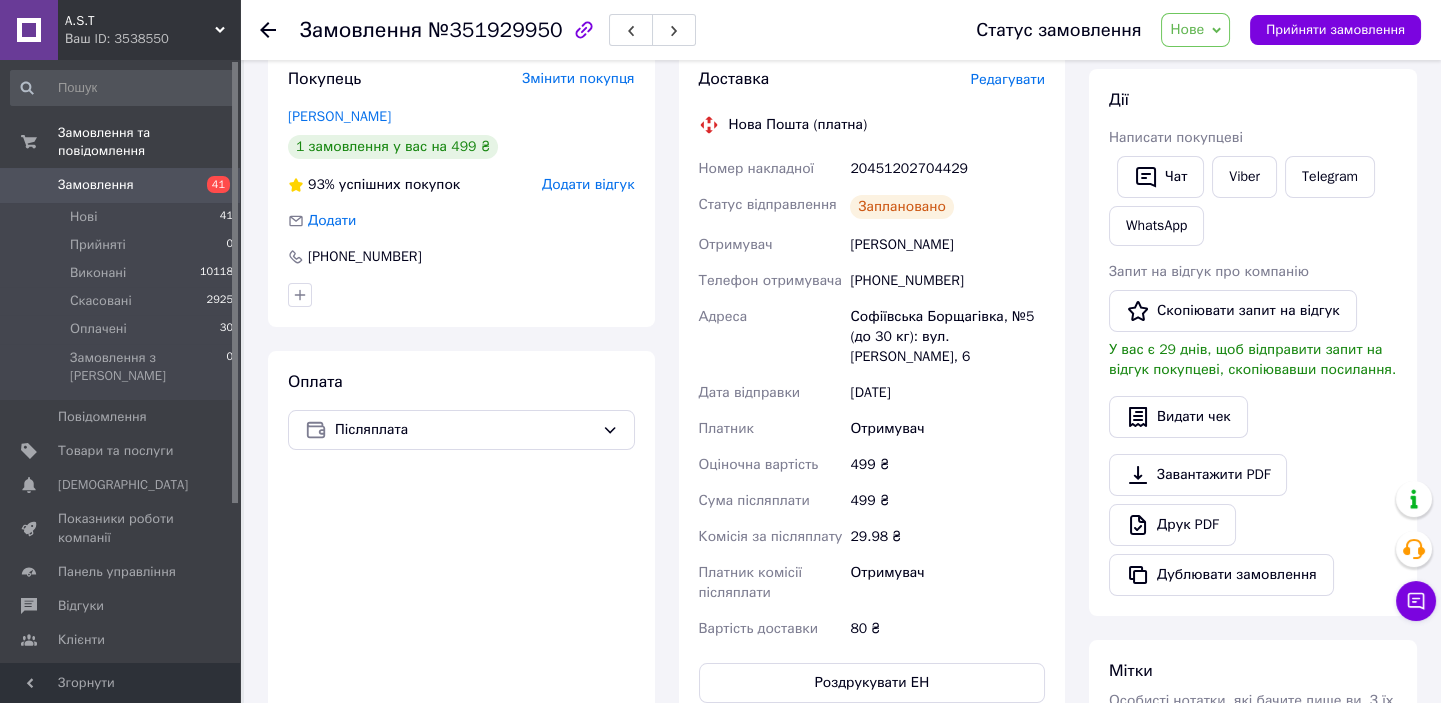 click on "Редагувати" at bounding box center [1008, 79] 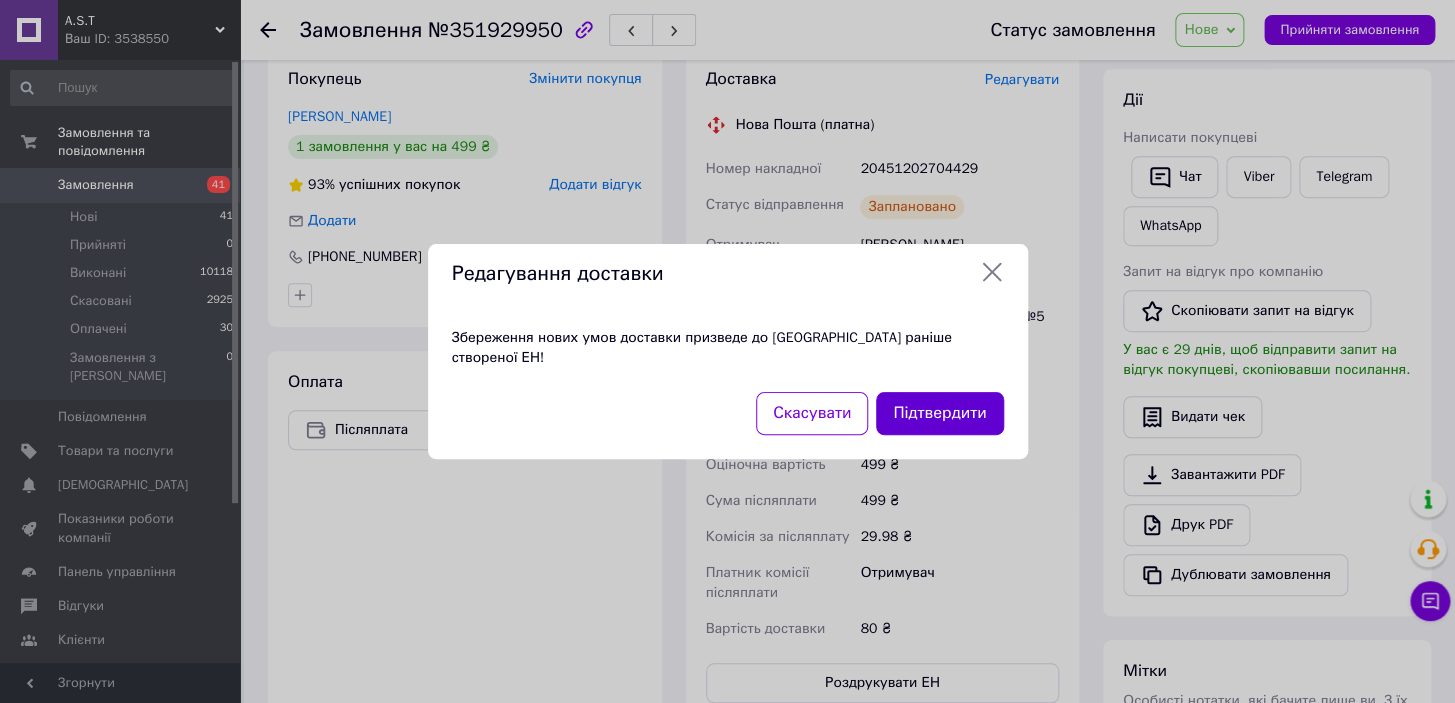 click on "Підтвердити" at bounding box center [939, 413] 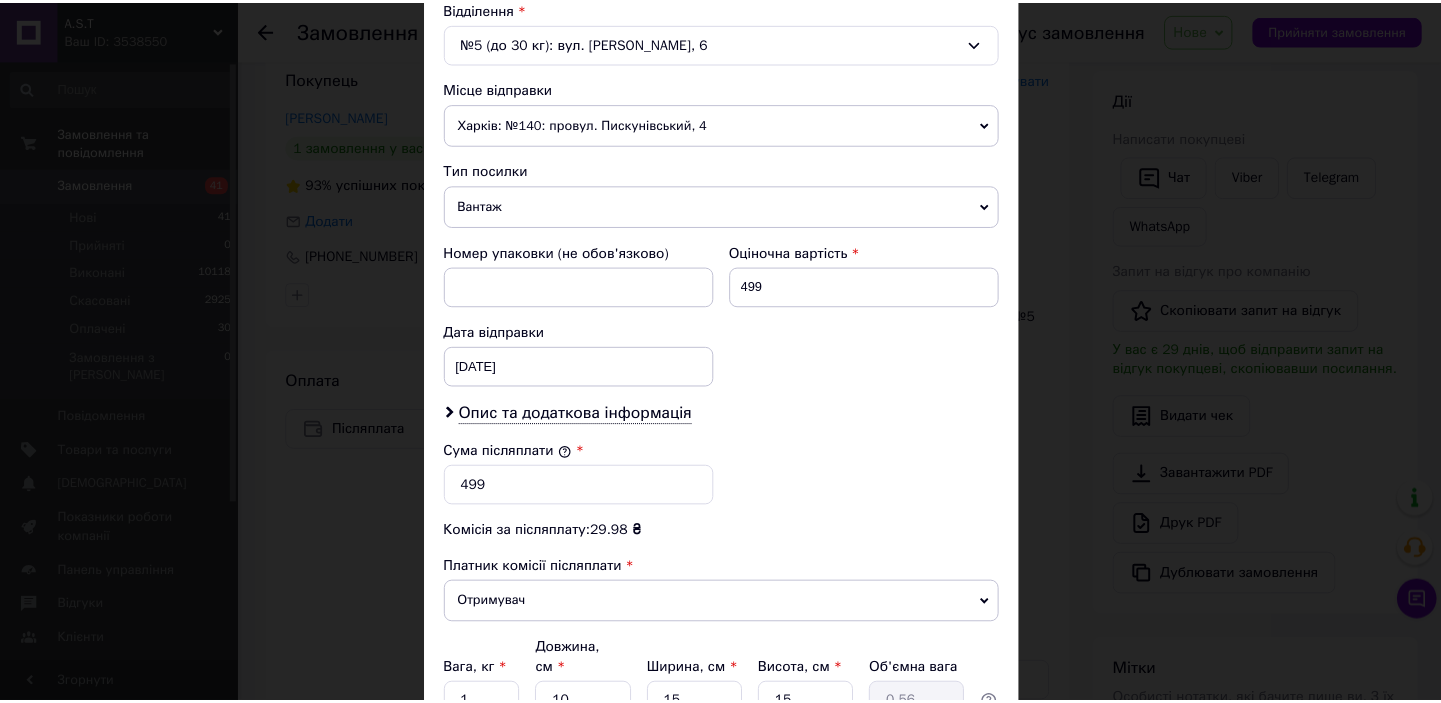 scroll, scrollTop: 820, scrollLeft: 0, axis: vertical 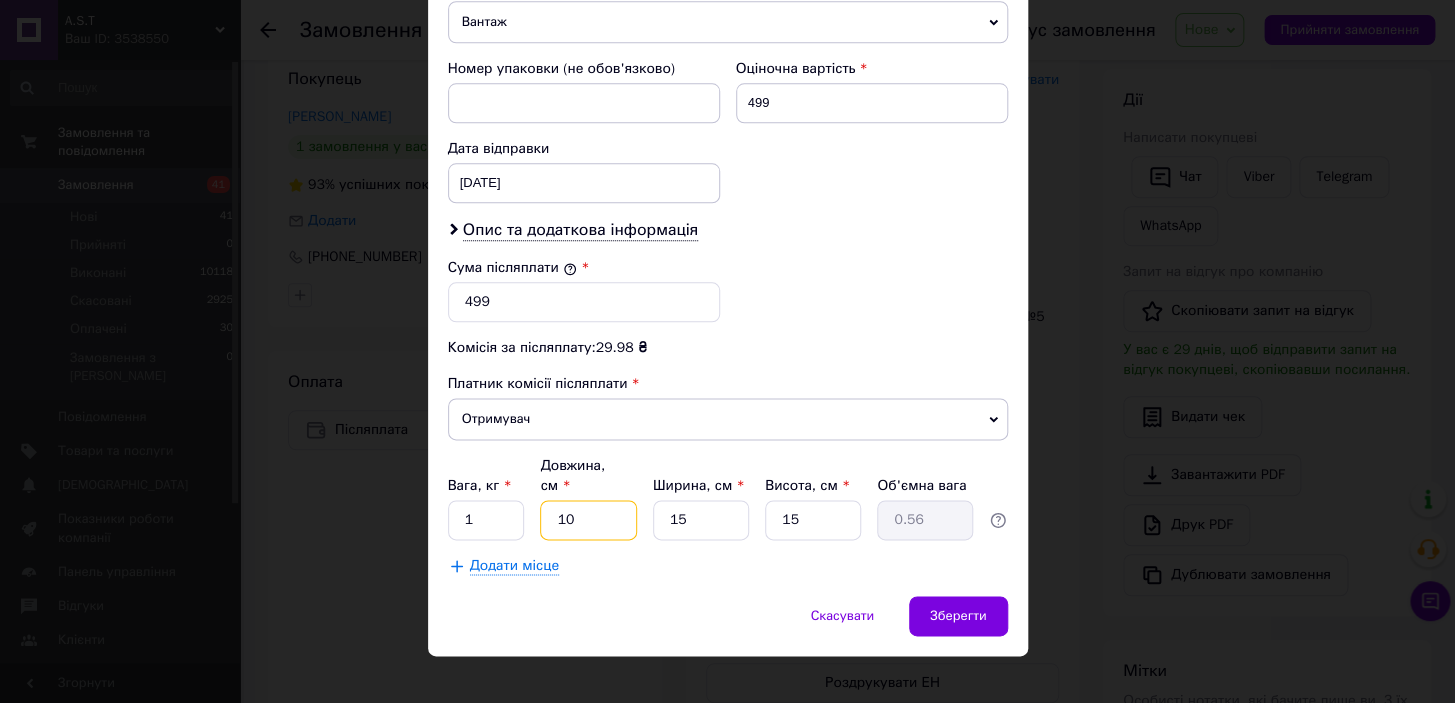 click on "10" at bounding box center [588, 520] 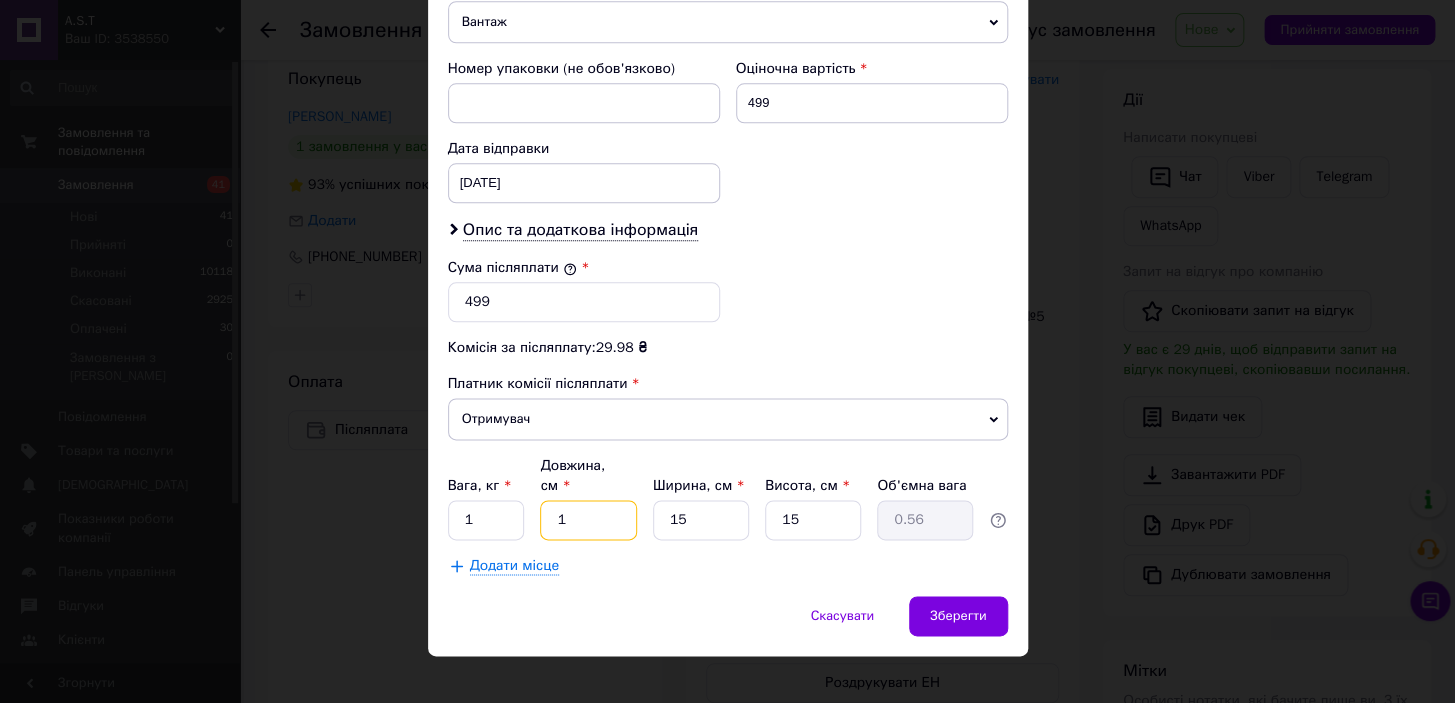 type on "0.1" 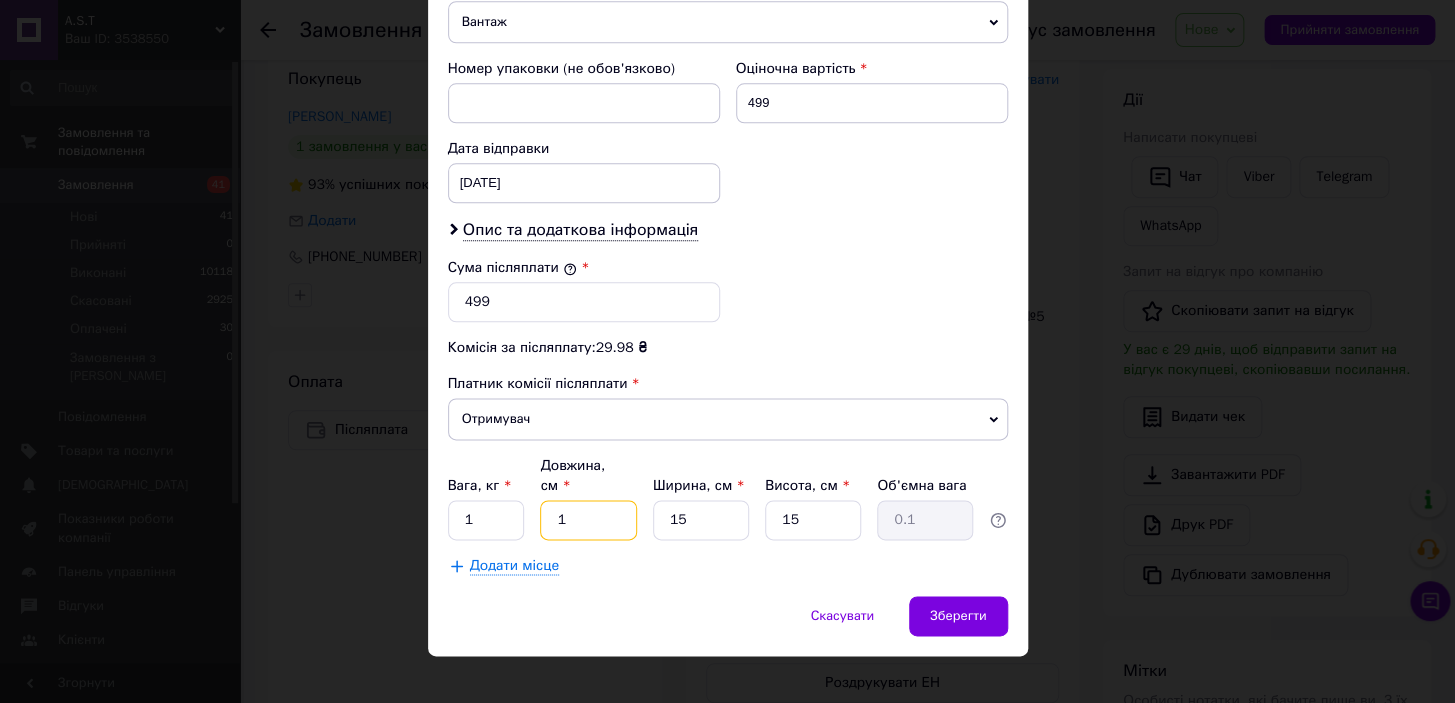 type on "15" 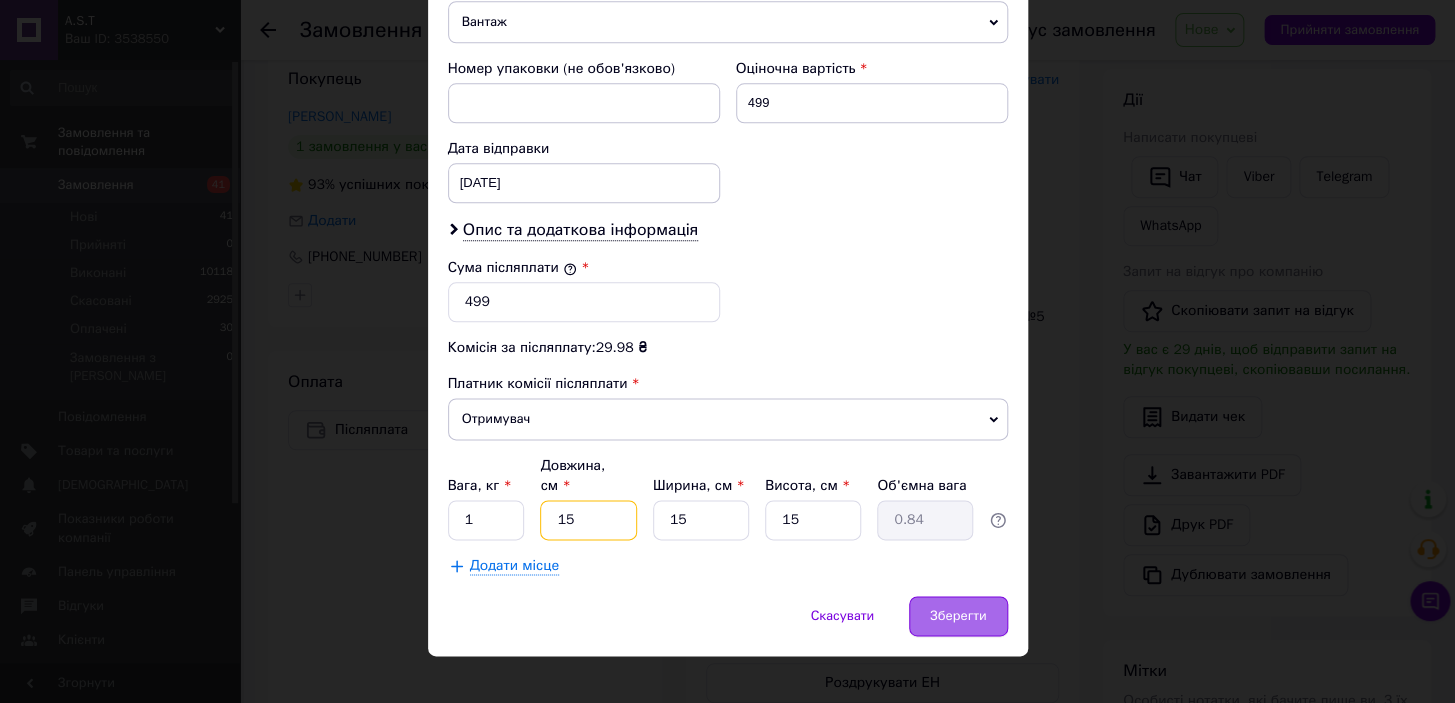 type on "15" 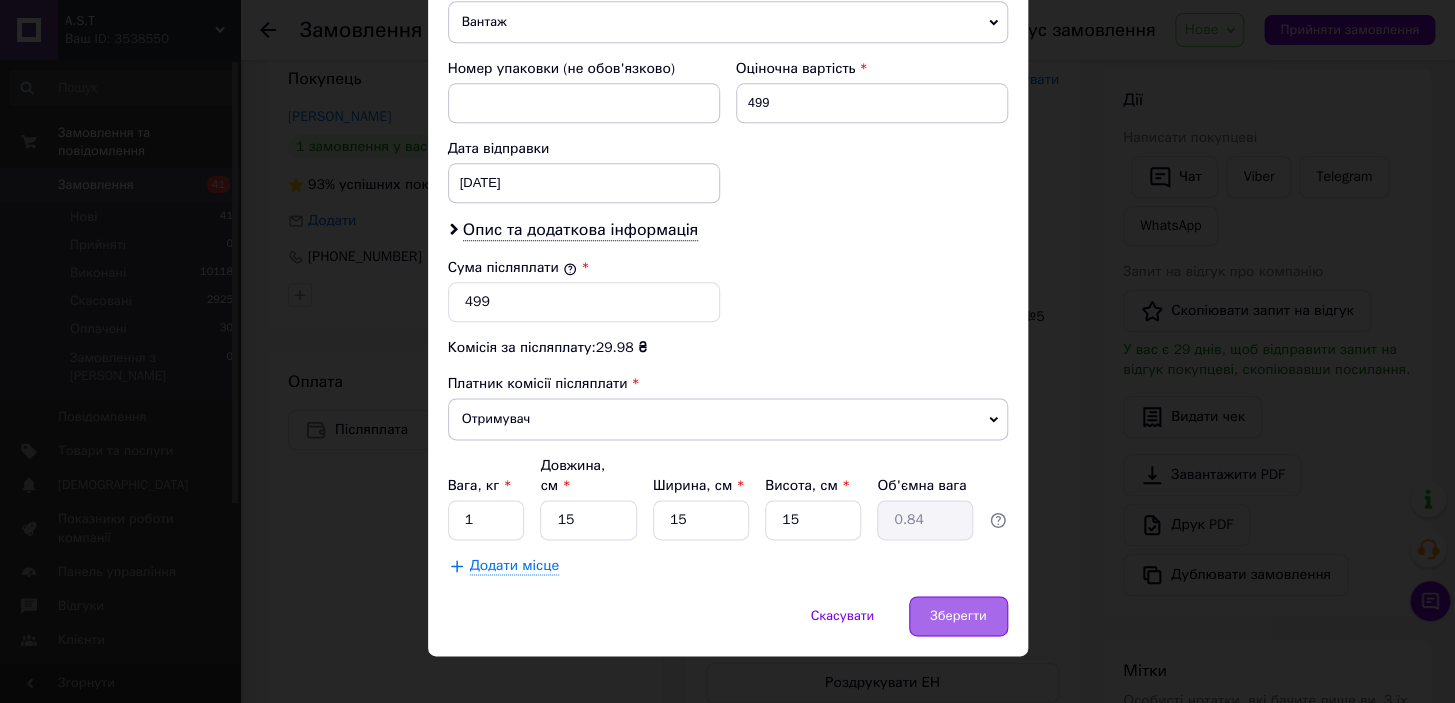 click on "Зберегти" at bounding box center [958, 616] 